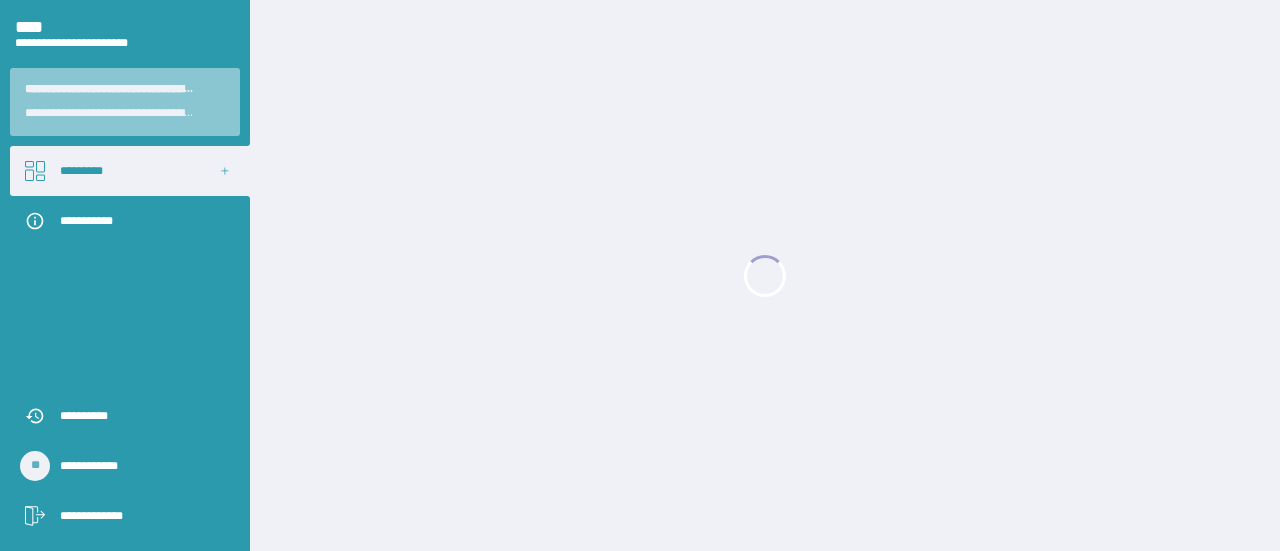 scroll, scrollTop: 0, scrollLeft: 0, axis: both 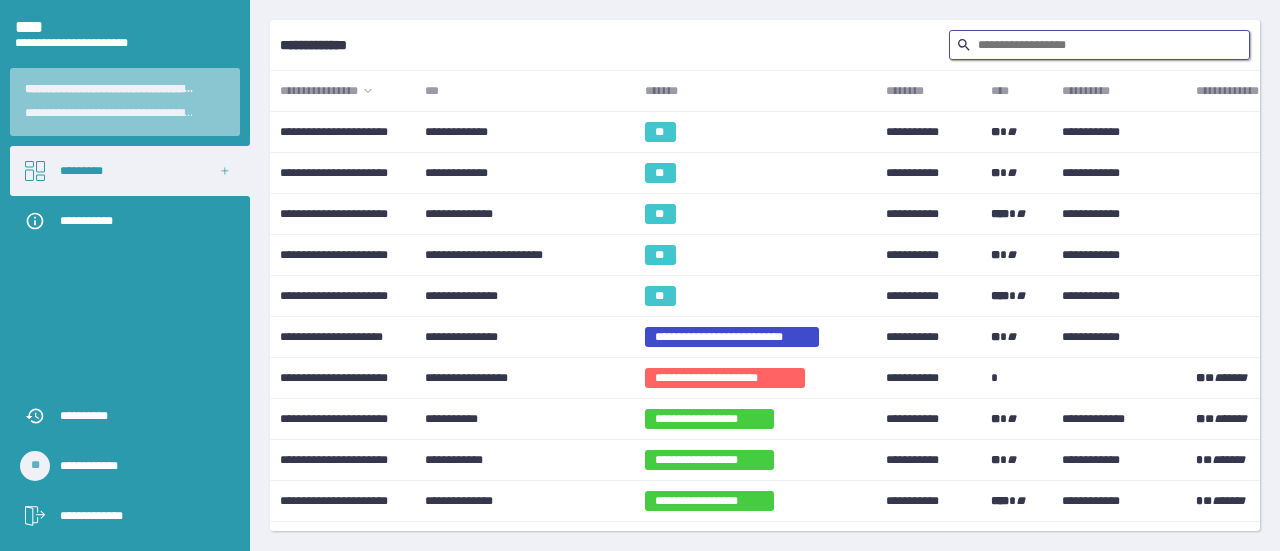 click at bounding box center [1099, 45] 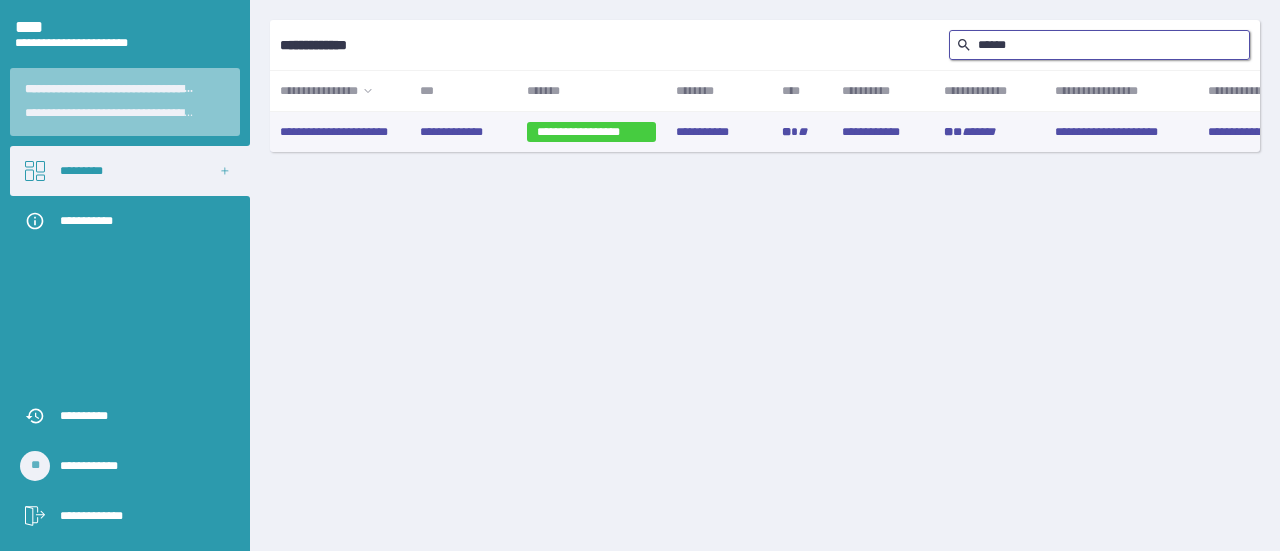 type on "******" 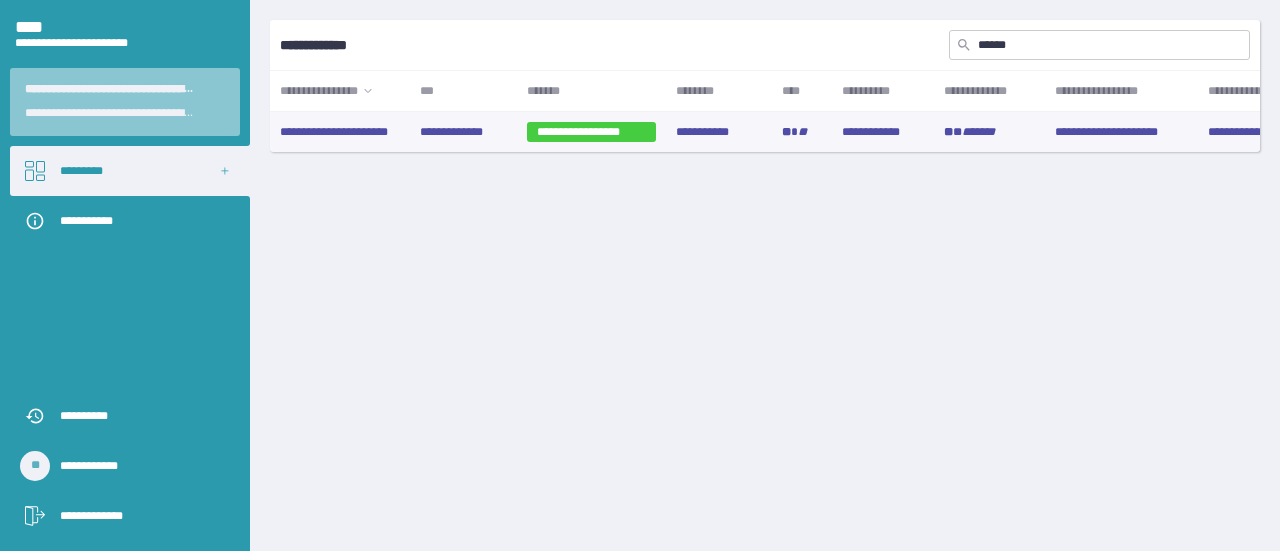 click on "**********" at bounding box center (463, 132) 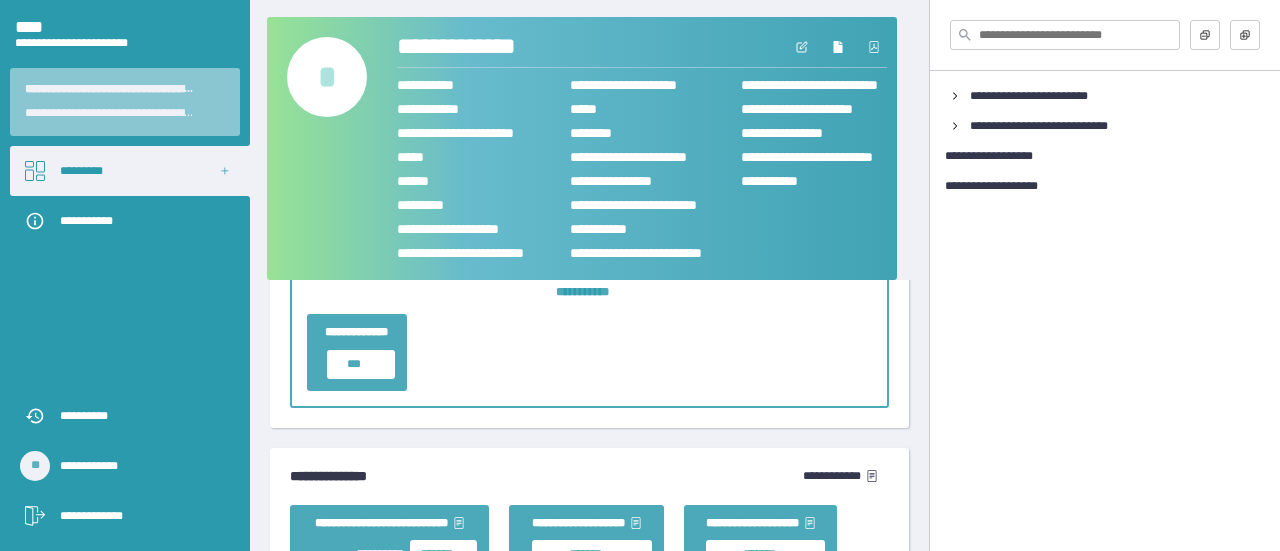 scroll, scrollTop: 809, scrollLeft: 0, axis: vertical 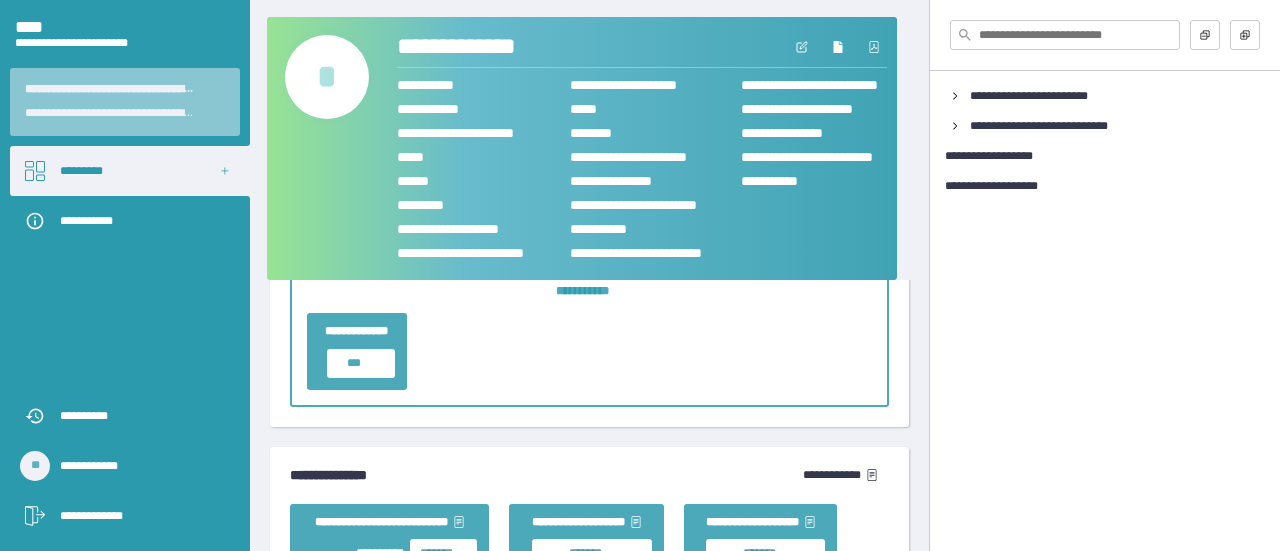 click on "*" at bounding box center [327, 77] 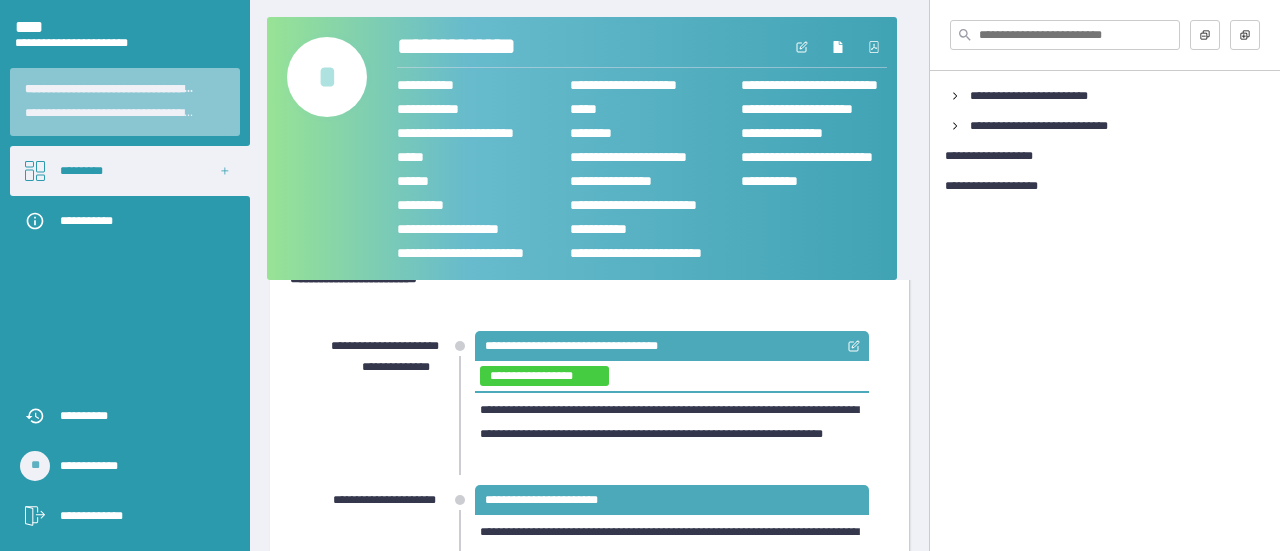 scroll, scrollTop: 48, scrollLeft: 0, axis: vertical 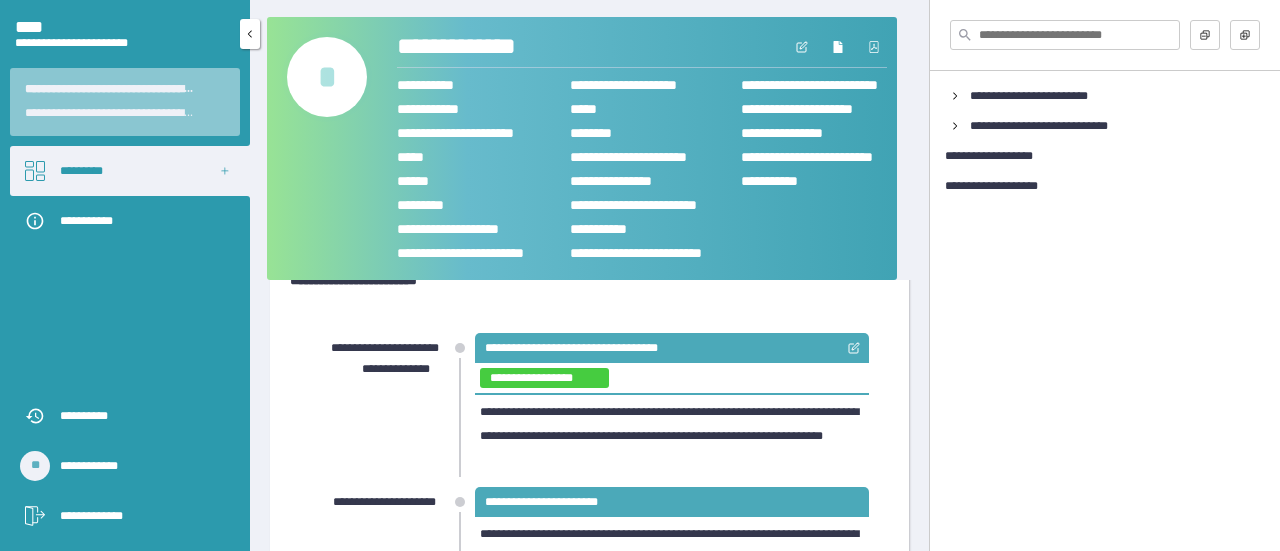 click on "[FIRST] [LAST] [PHONE] [EMAIL] [ADDRESS] [CITY] [STATE] [ZIP] [COUNTRY] [SSN] [CREDIT_CARD]" at bounding box center (125, 309) 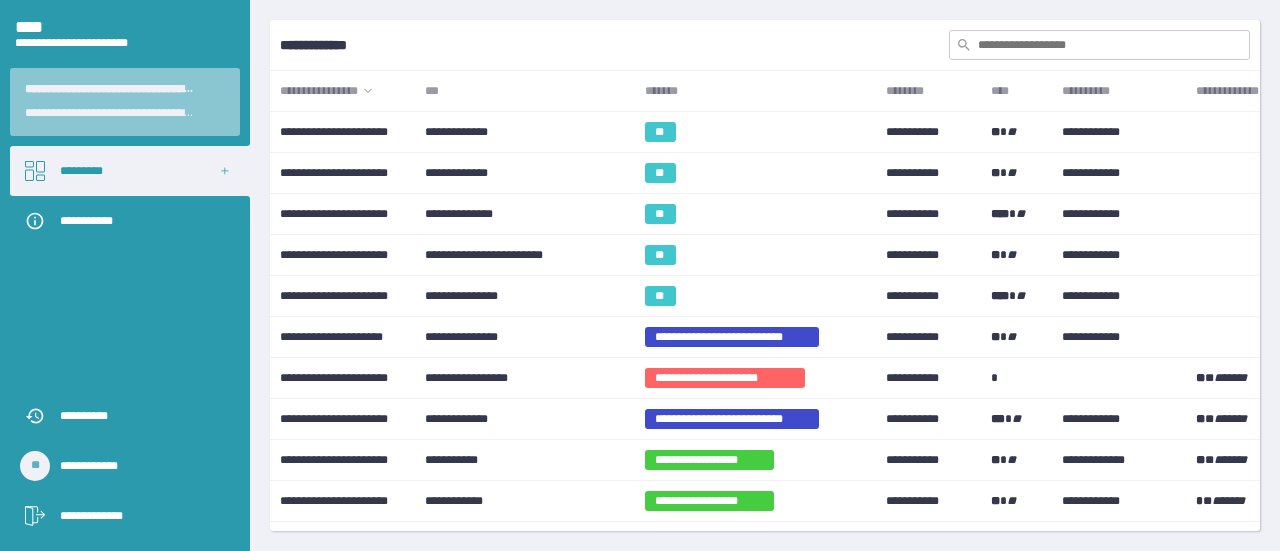click on "**********" at bounding box center [765, 45] 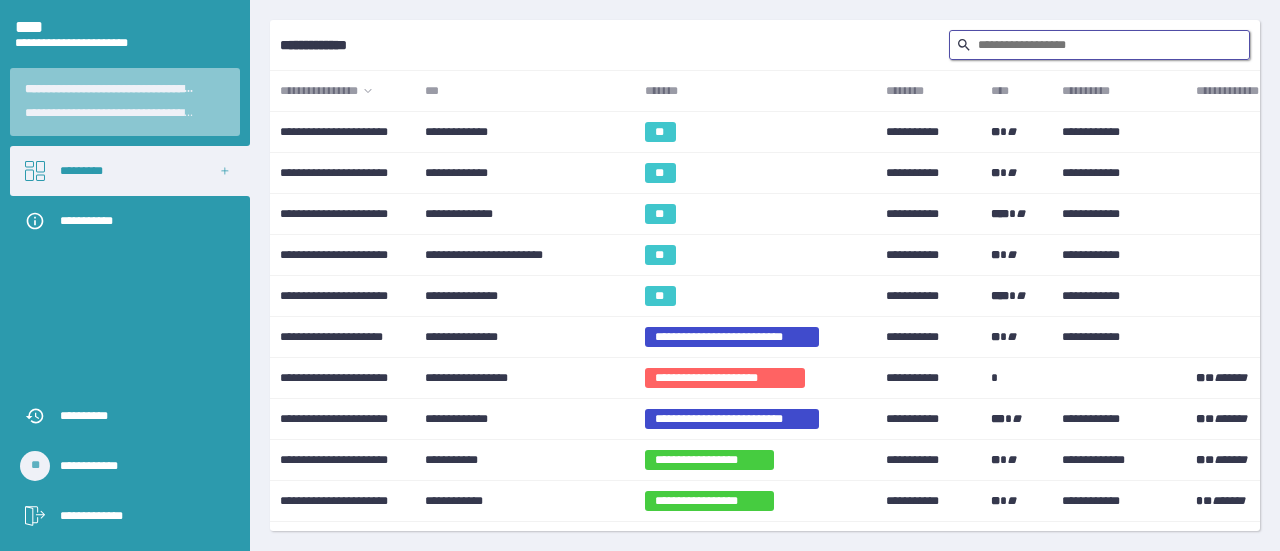 click at bounding box center (1099, 45) 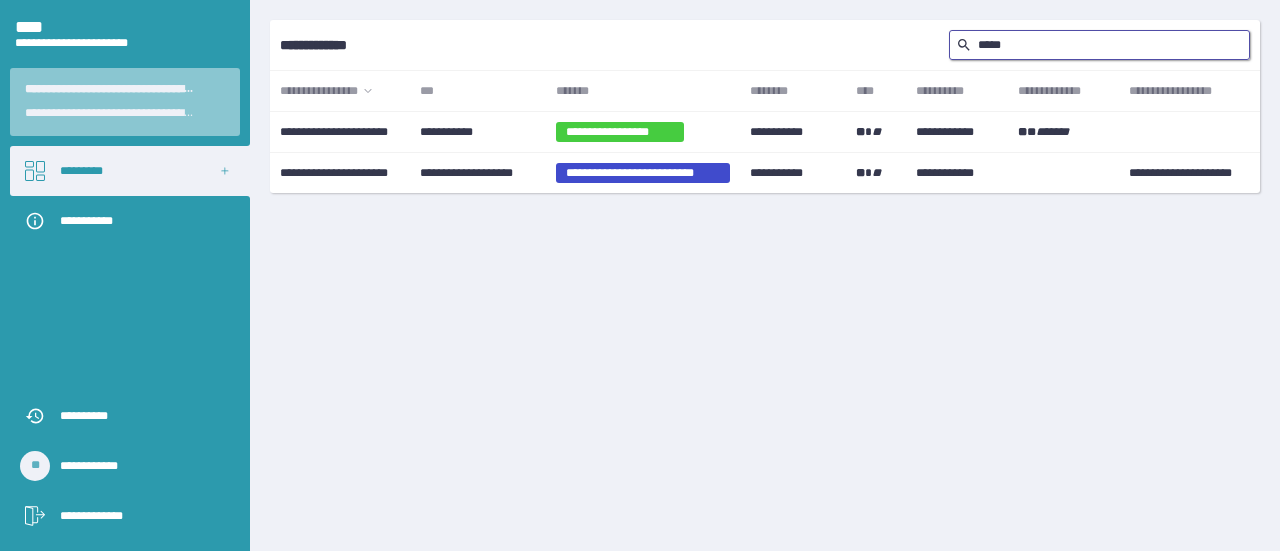 type on "*****" 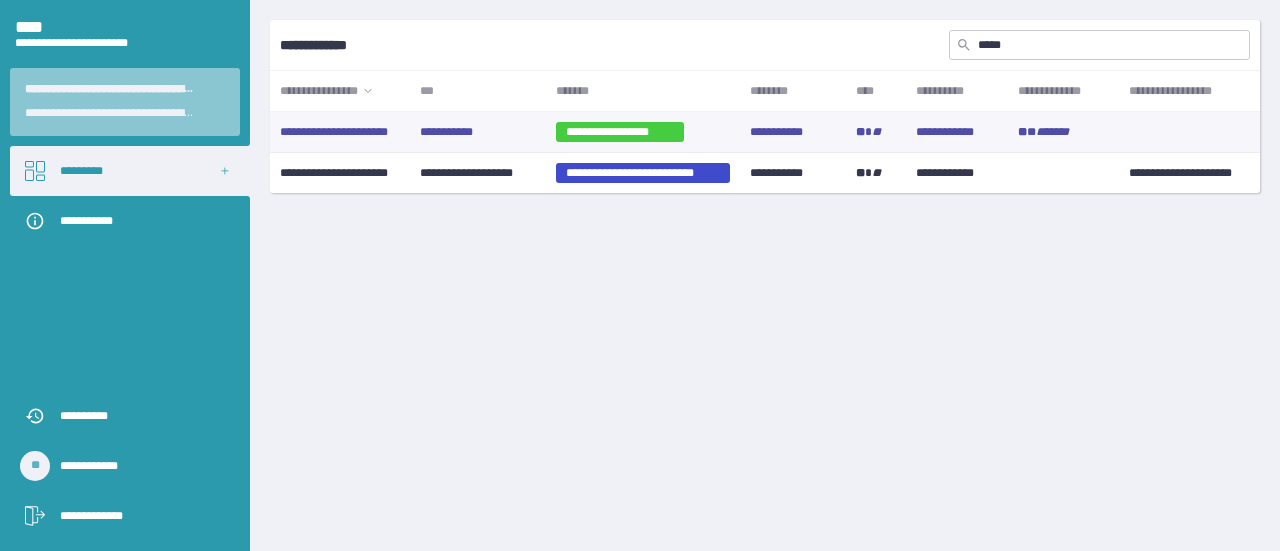 click on "**********" at bounding box center [478, 132] 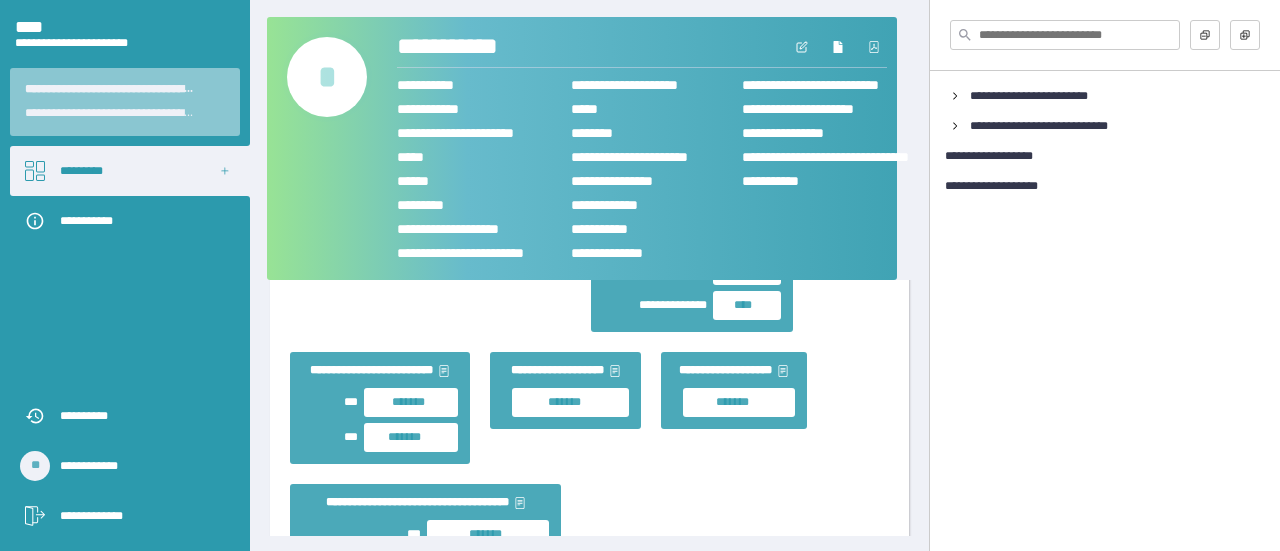 scroll, scrollTop: 1301, scrollLeft: 0, axis: vertical 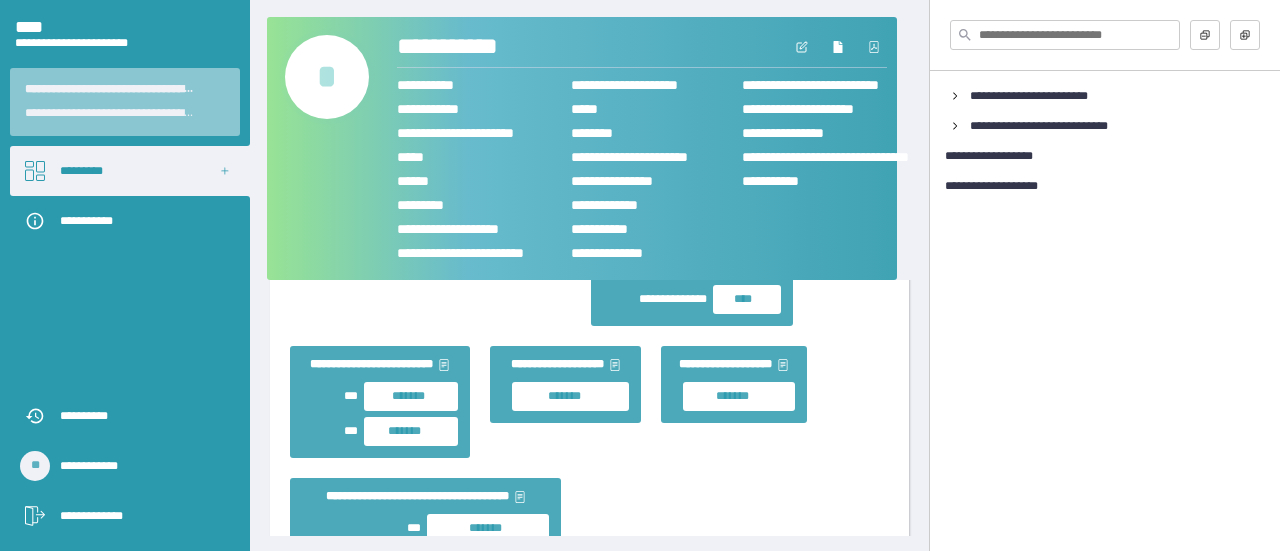click on "*" at bounding box center (327, 77) 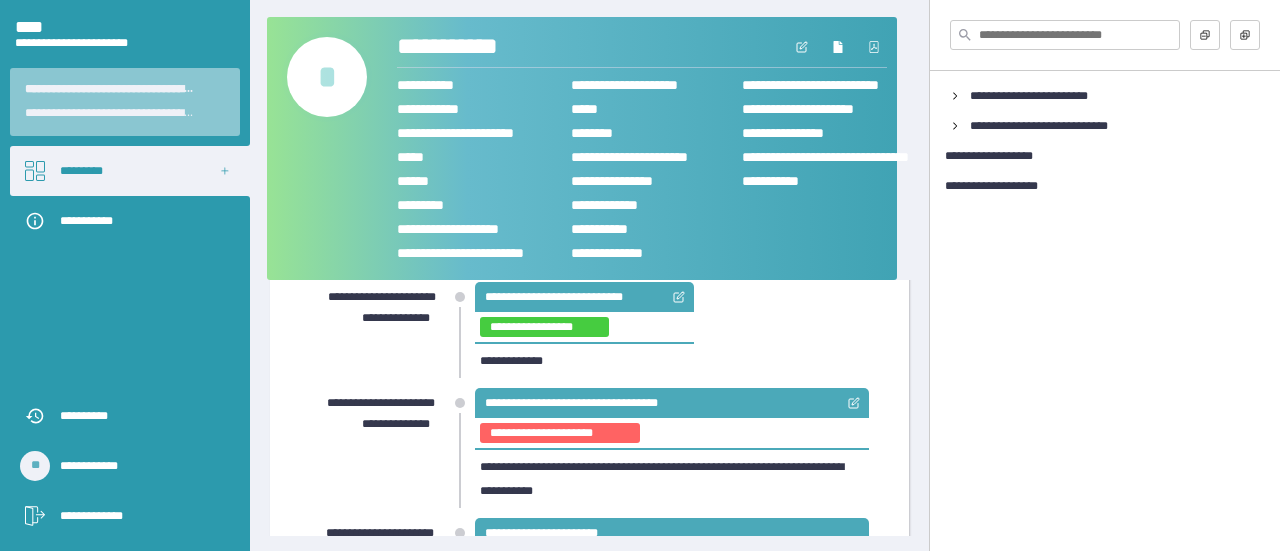 scroll, scrollTop: 62, scrollLeft: 0, axis: vertical 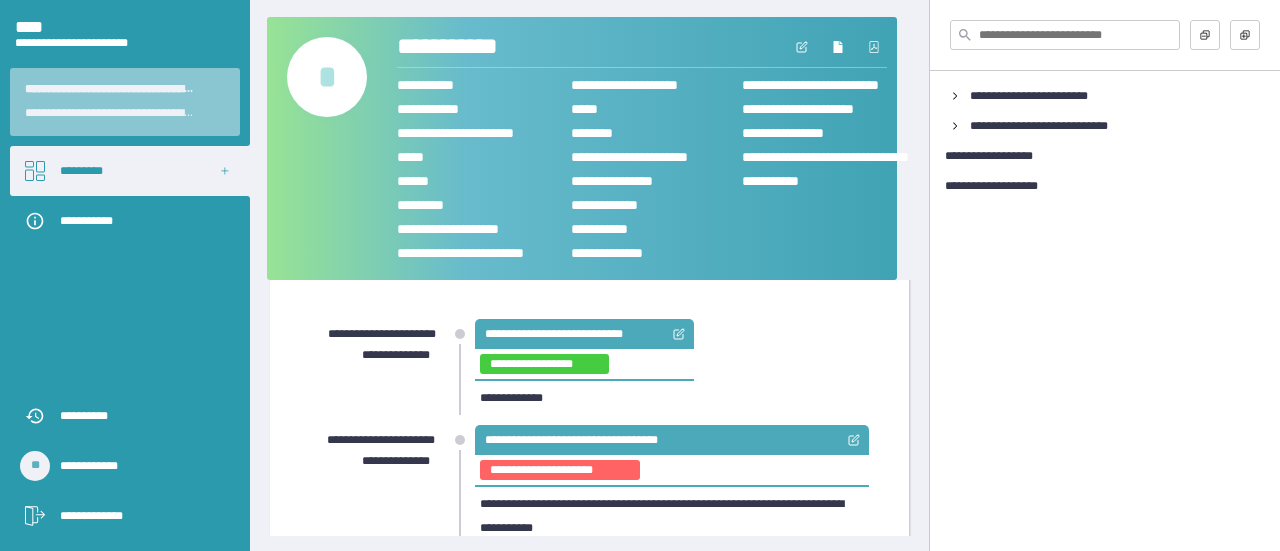 click on "[FIRST] [LAST] [PHONE] [EMAIL] [ADDRESS]" at bounding box center [679, 367] 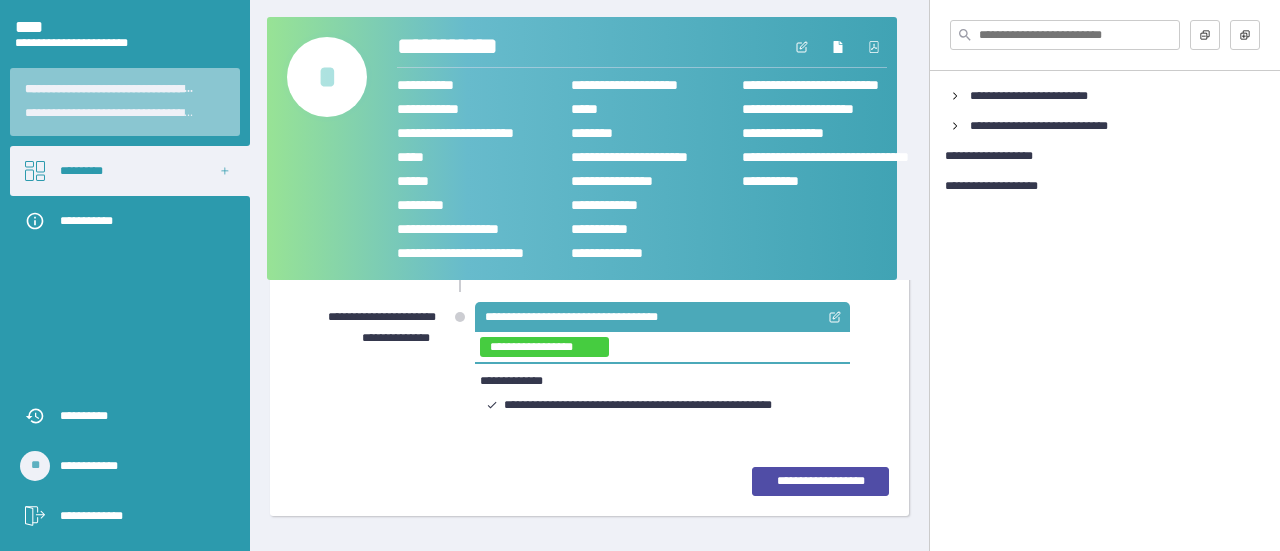 scroll, scrollTop: 873, scrollLeft: 0, axis: vertical 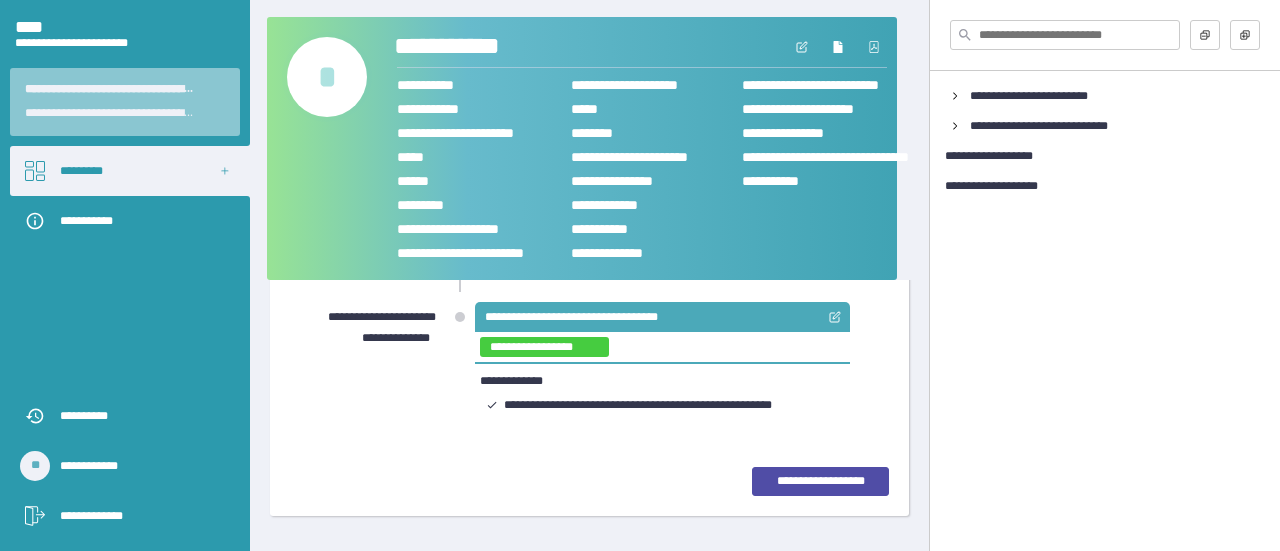click on "**********" at bounding box center (466, 47) 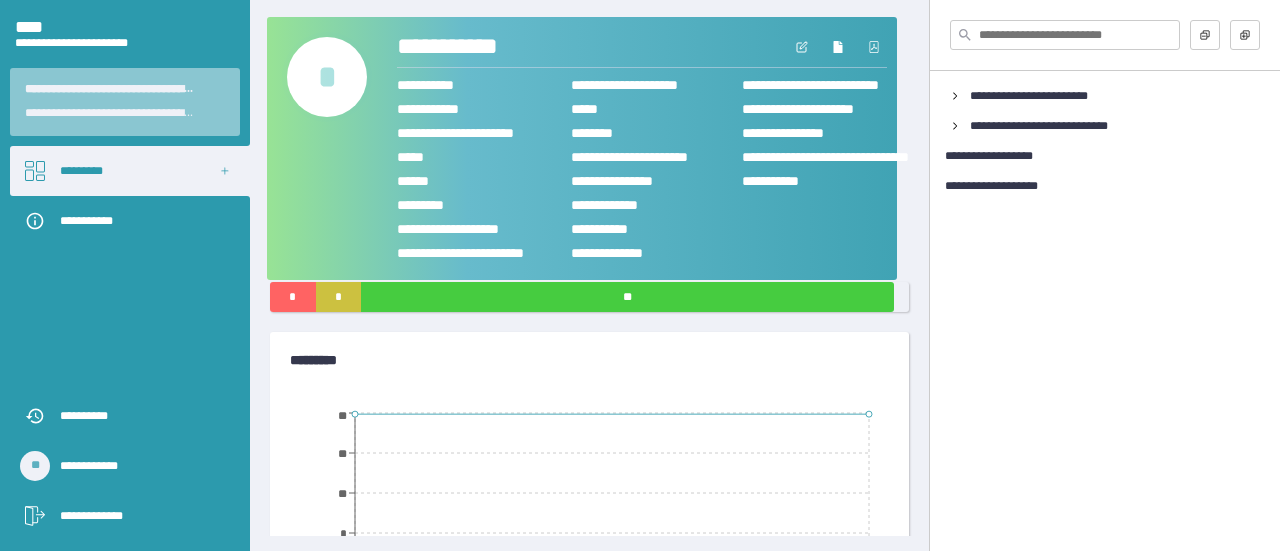 scroll, scrollTop: 0, scrollLeft: 0, axis: both 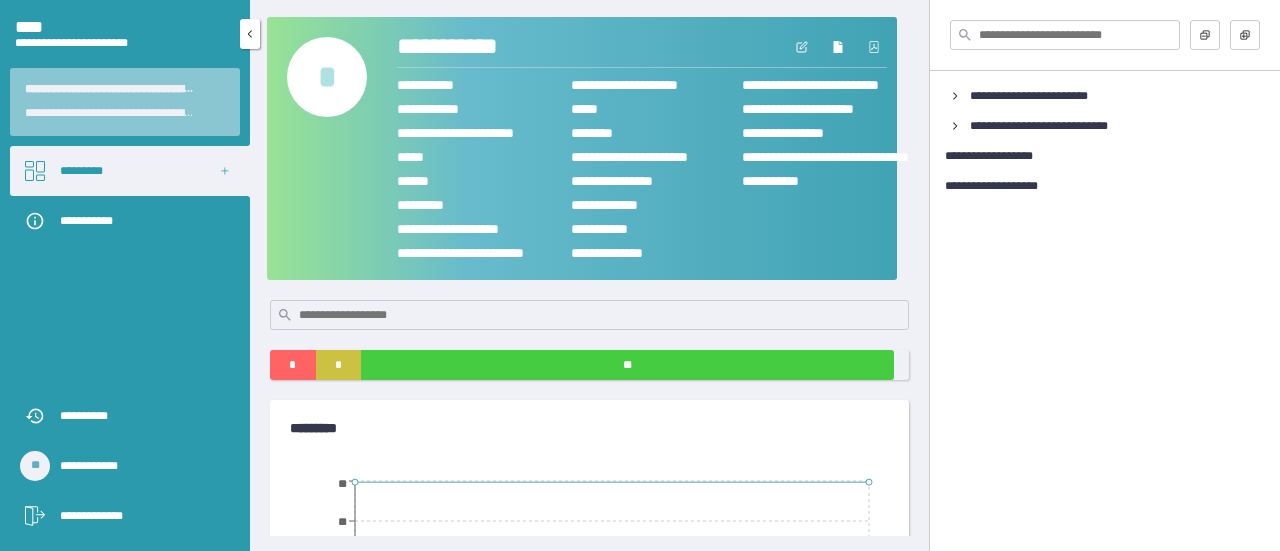 click on "*********" at bounding box center (130, 171) 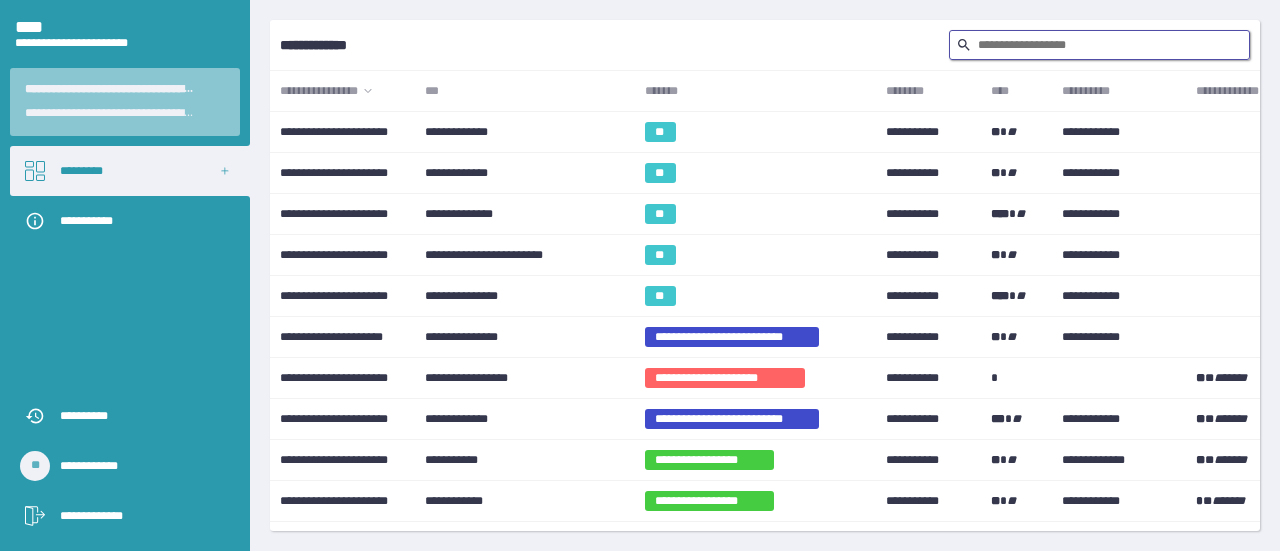 click at bounding box center [1099, 45] 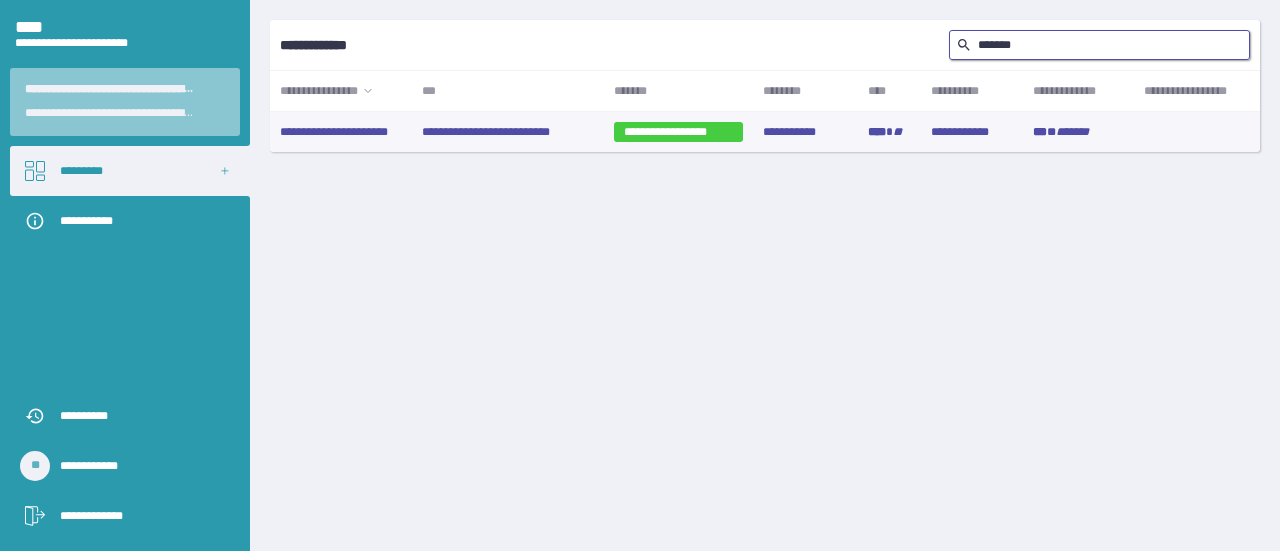 type on "*******" 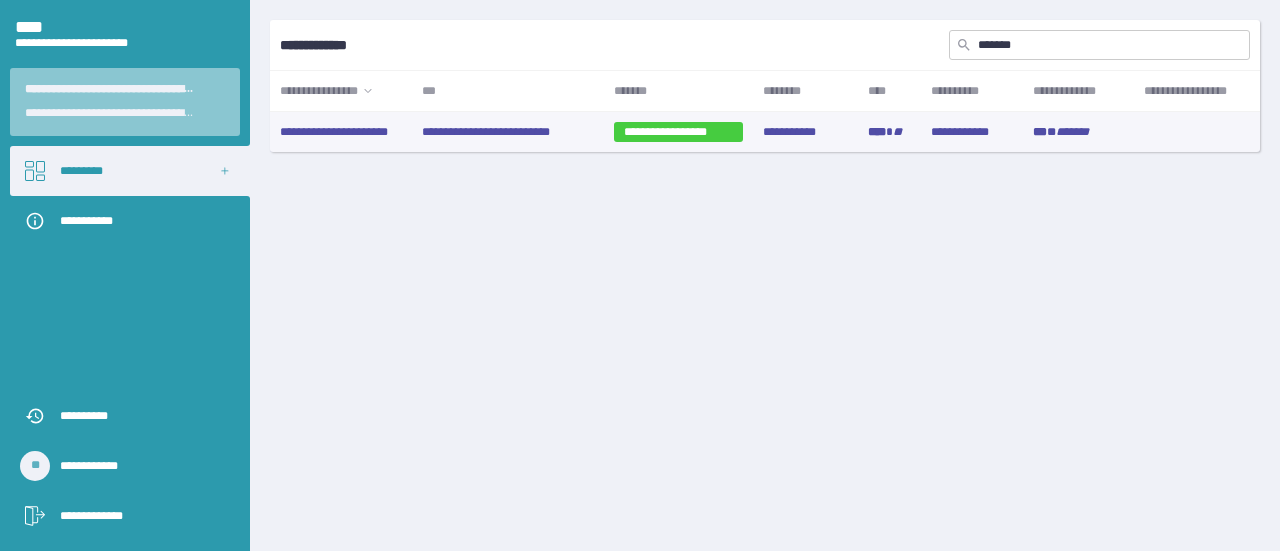 click on "**********" at bounding box center [508, 132] 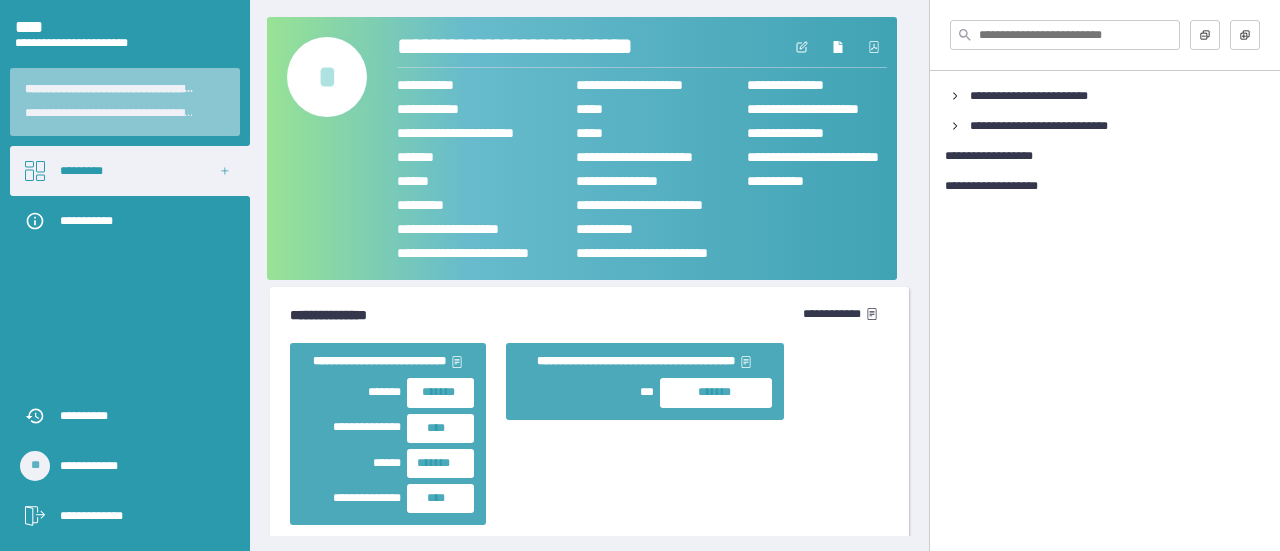 click on "[FIRST] [LAST] [PHONE] [EMAIL] [ADDRESS] [CITY] [STATE] [ZIP] [COUNTRY] [SSN] [CREDIT_CARD] [DRIVER_LICENSE] [PASSPORT_NUMBER]" at bounding box center (589, -42) 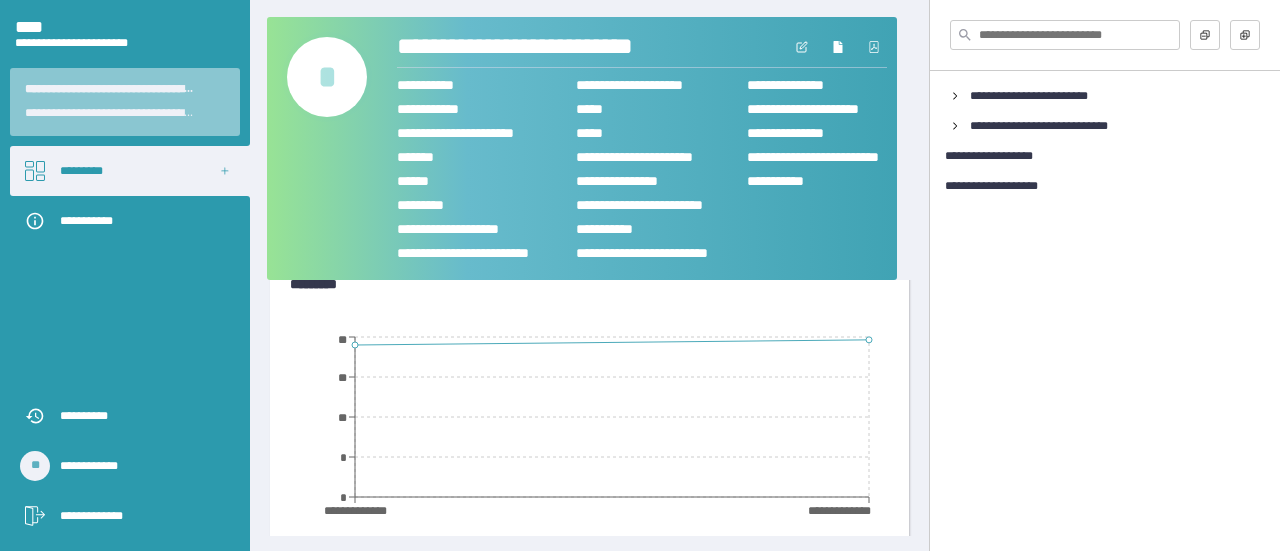 scroll, scrollTop: 146, scrollLeft: 0, axis: vertical 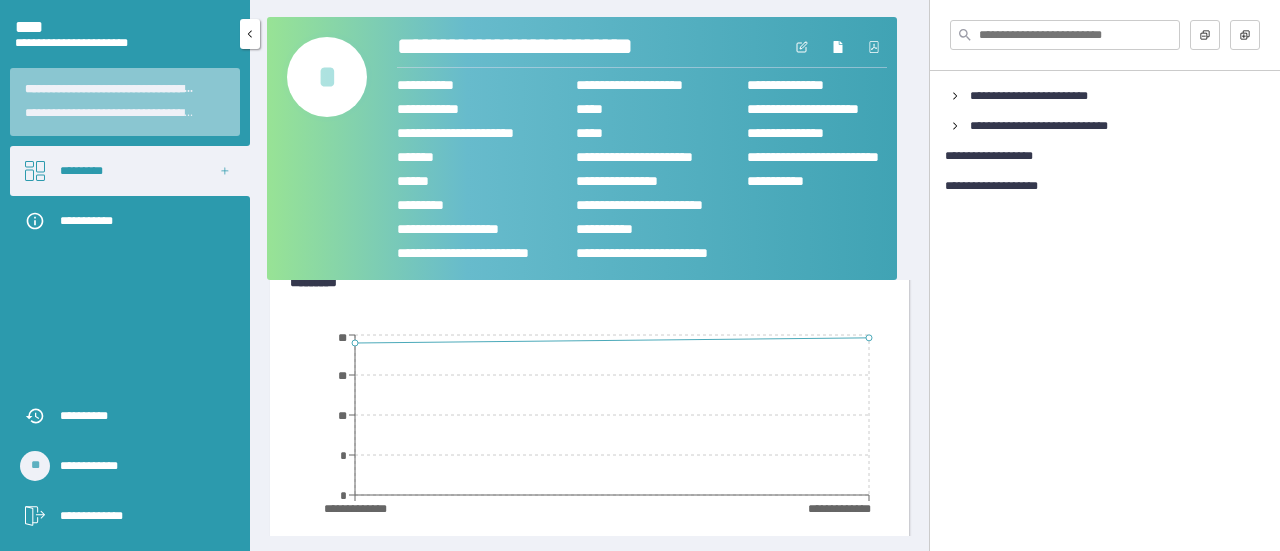 click on "*********" at bounding box center [130, 171] 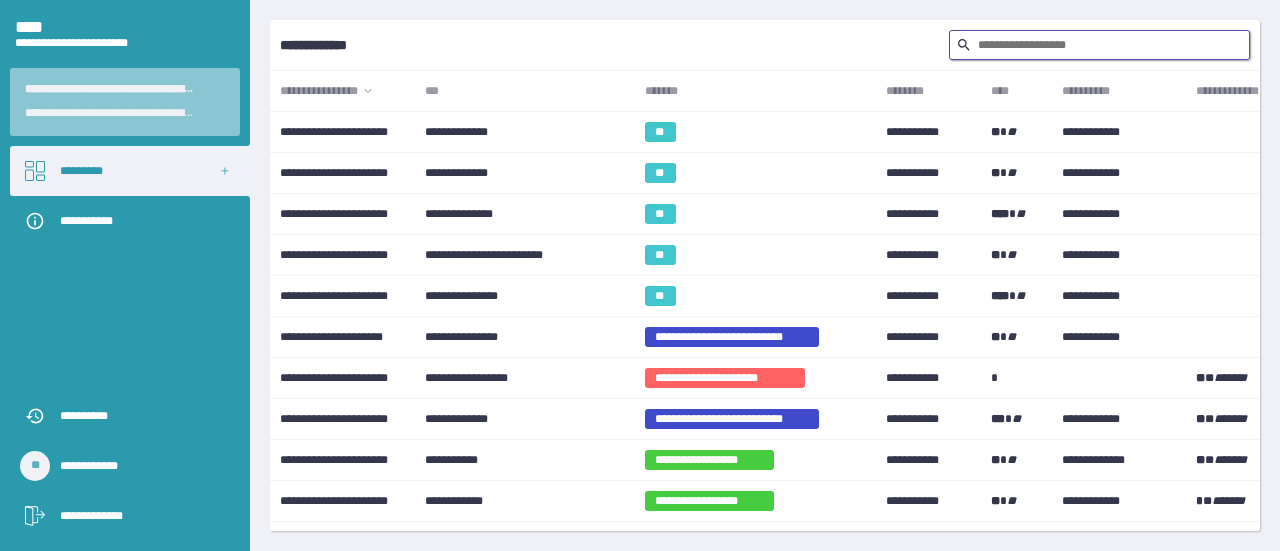 click at bounding box center (1099, 45) 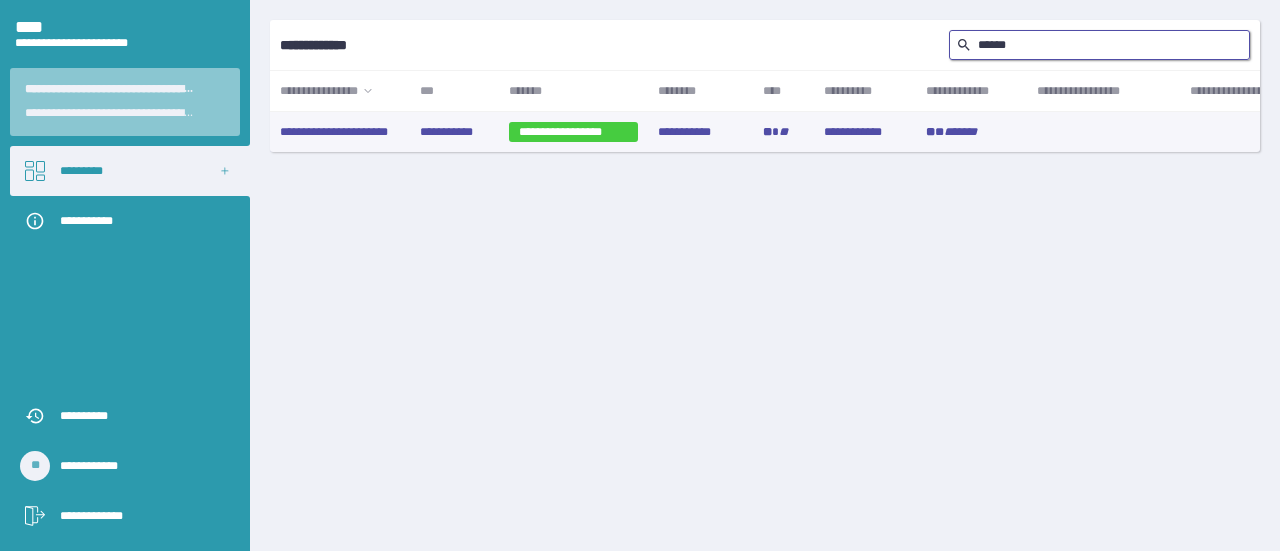 type on "******" 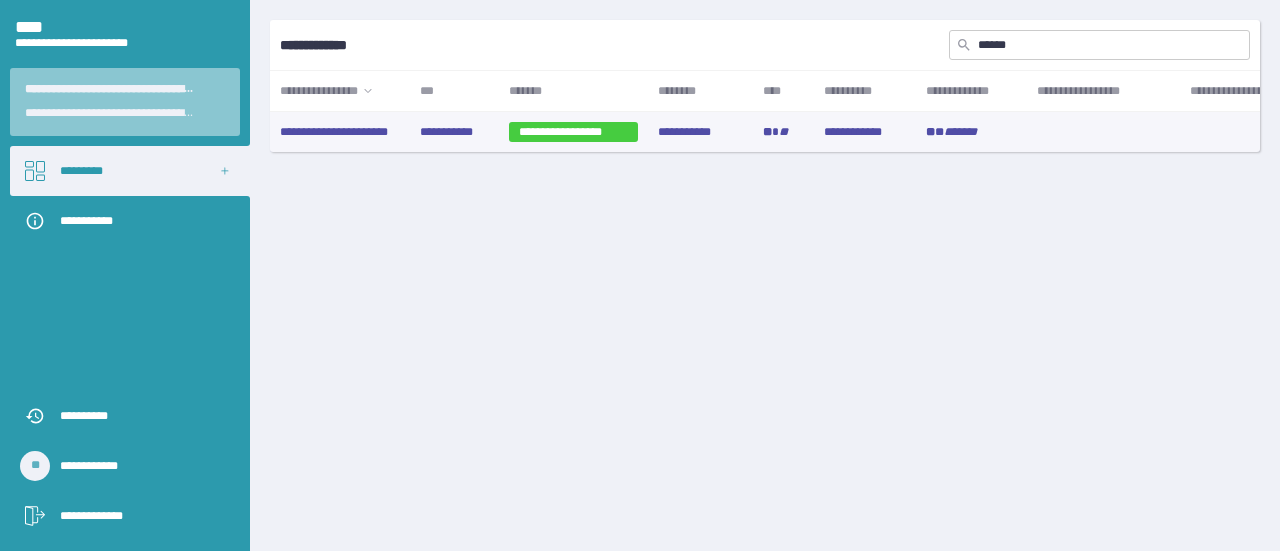 click on "**********" at bounding box center (454, 132) 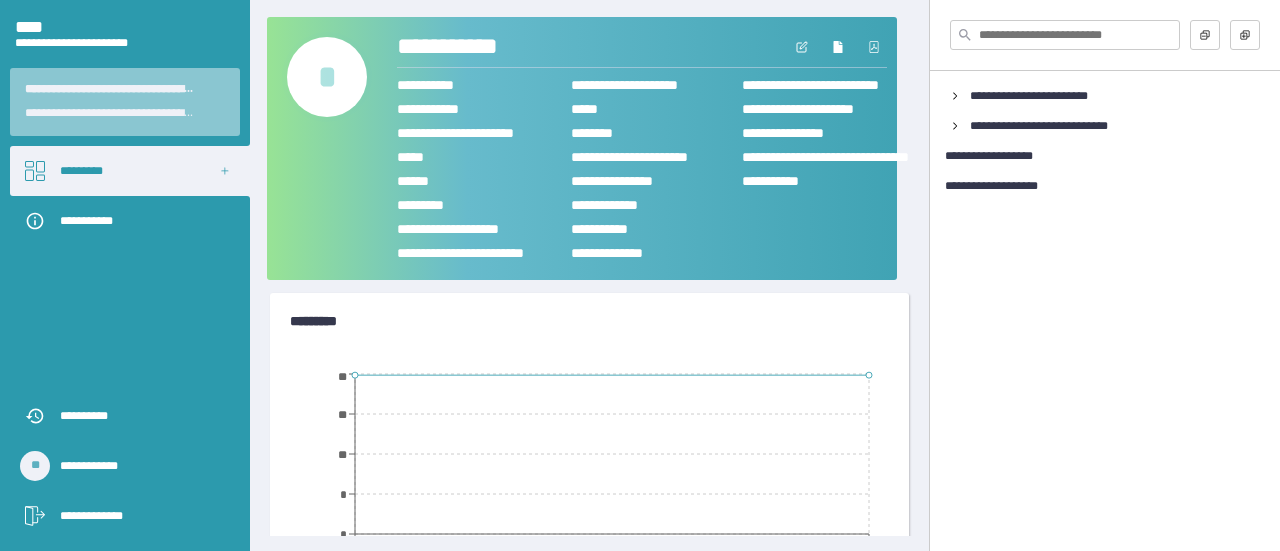 scroll, scrollTop: 106, scrollLeft: 0, axis: vertical 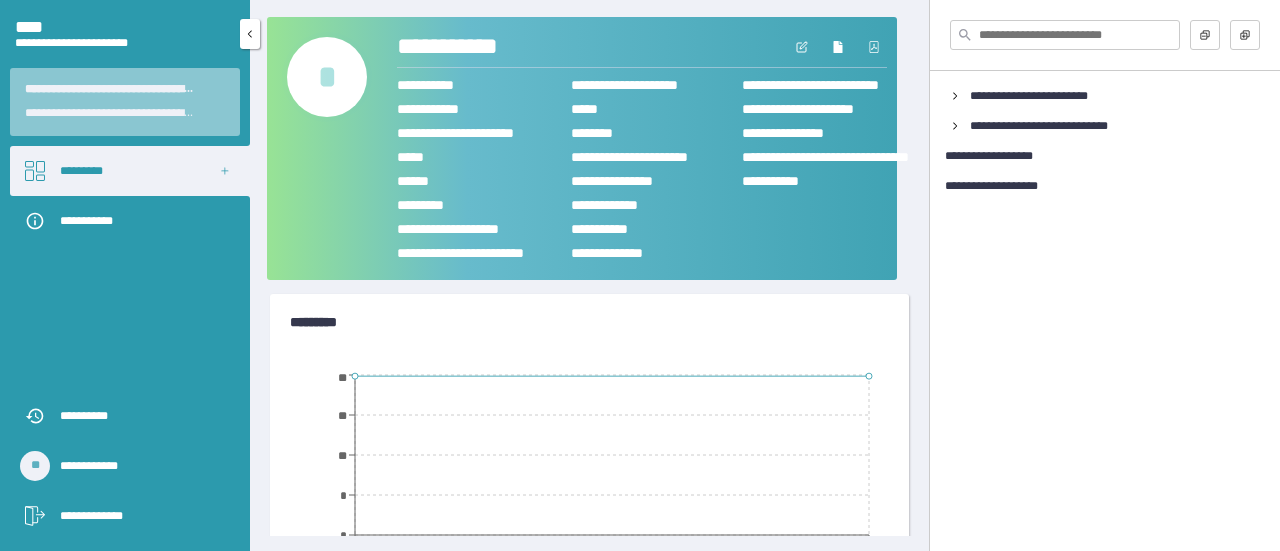 click on "*********" at bounding box center (130, 171) 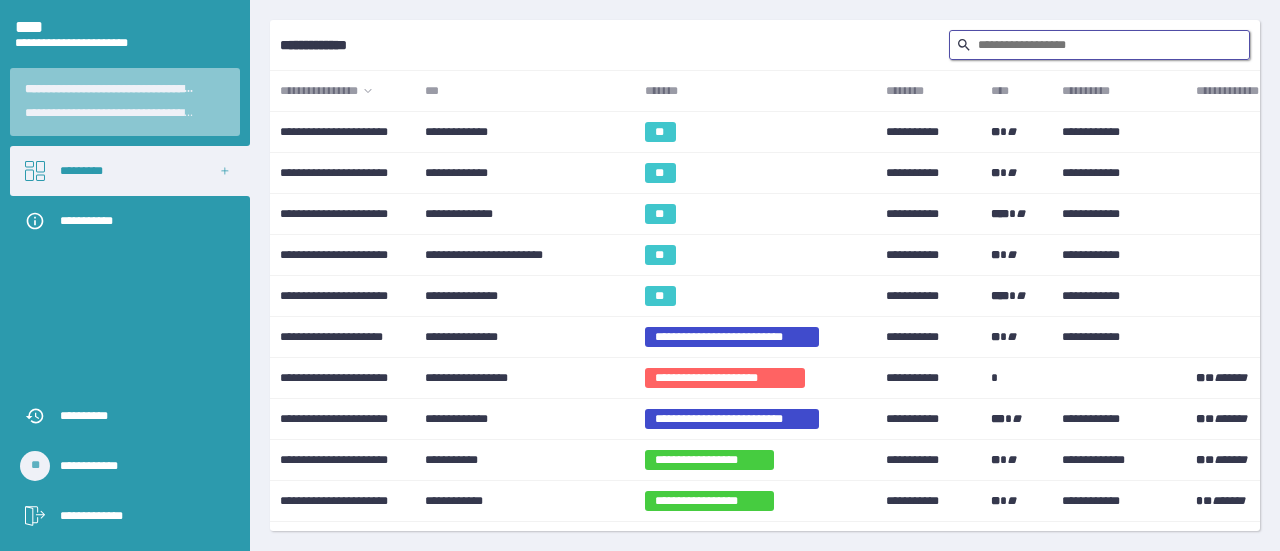 click at bounding box center (1099, 45) 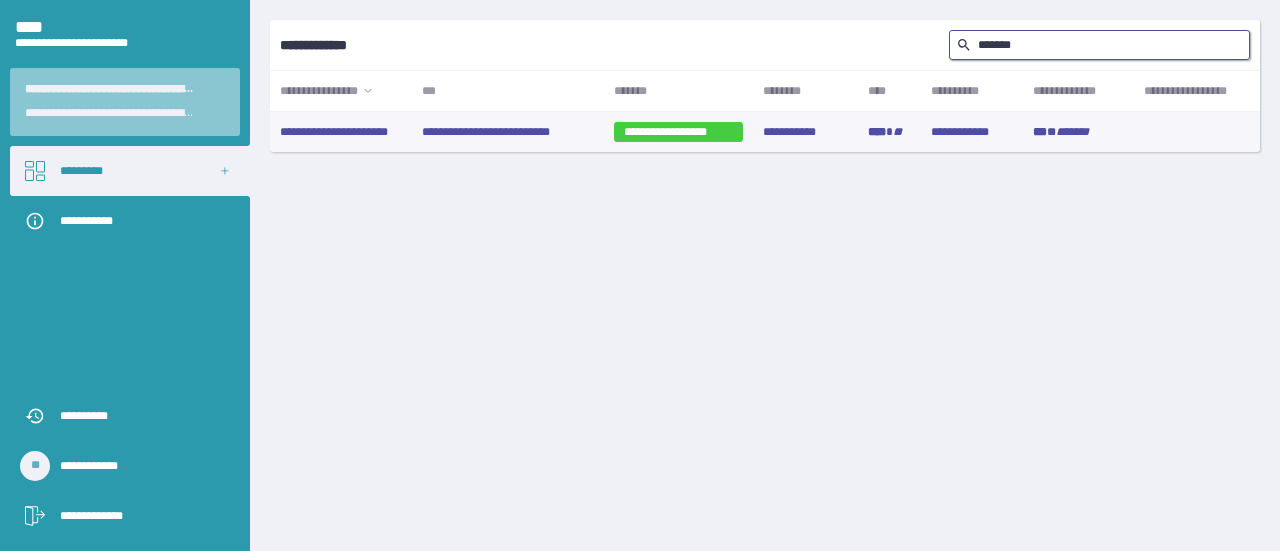 type on "*******" 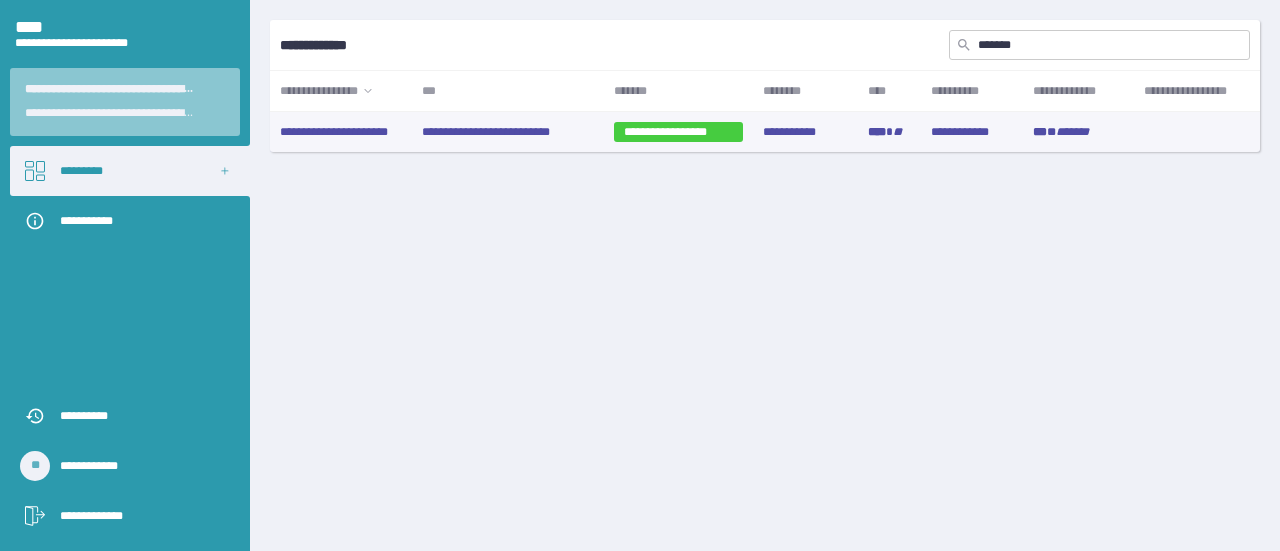 click on "**********" at bounding box center (508, 132) 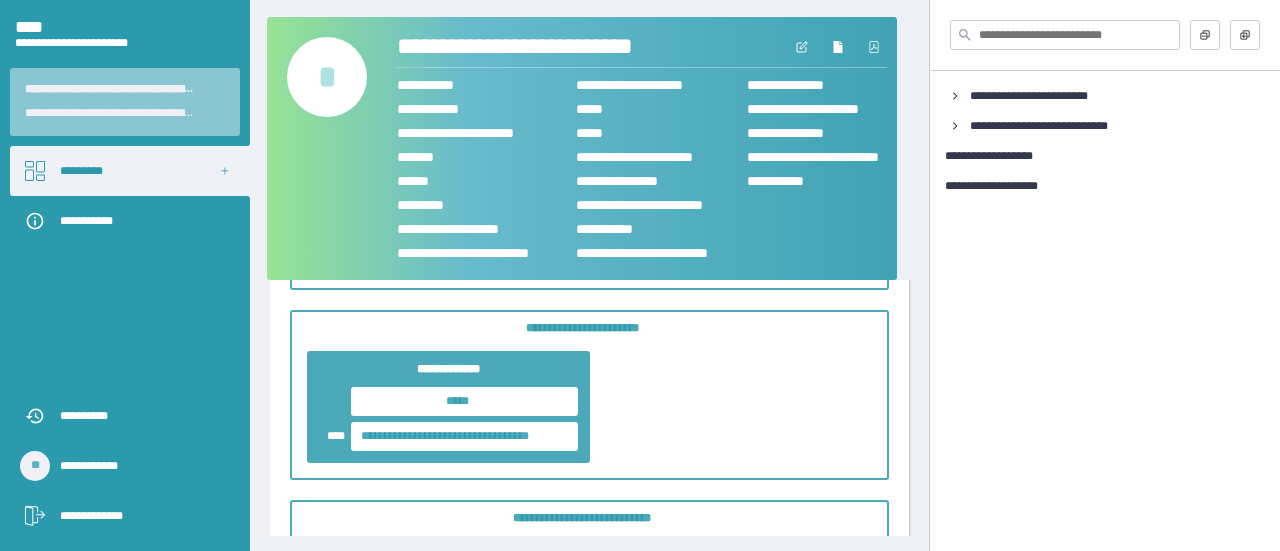 scroll, scrollTop: 2916, scrollLeft: 0, axis: vertical 